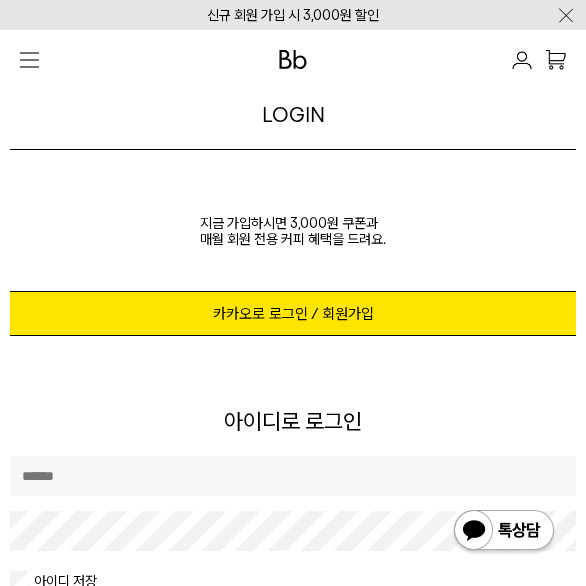 scroll, scrollTop: 0, scrollLeft: 0, axis: both 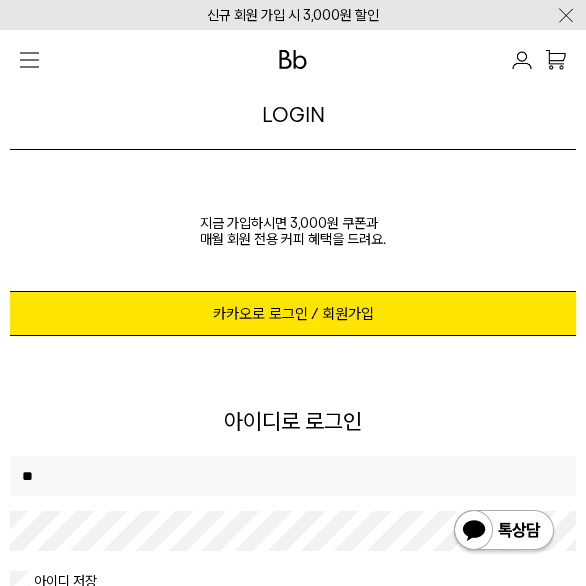 type on "*" 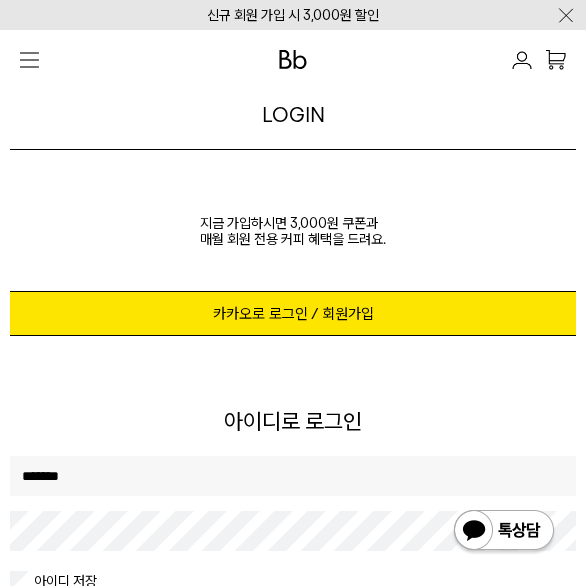 type on "*******" 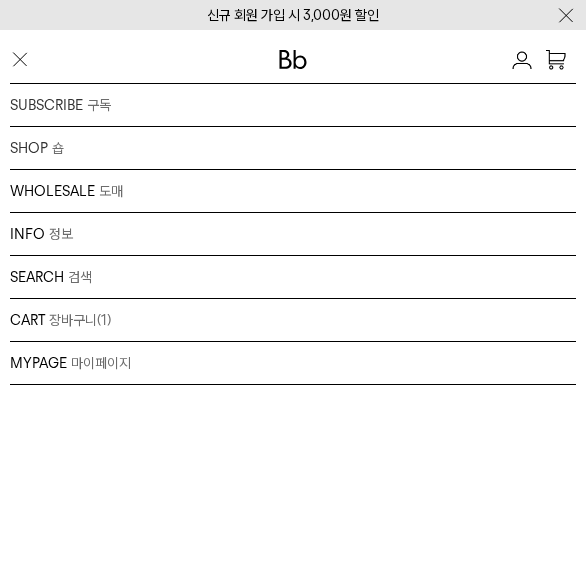 scroll, scrollTop: 0, scrollLeft: 0, axis: both 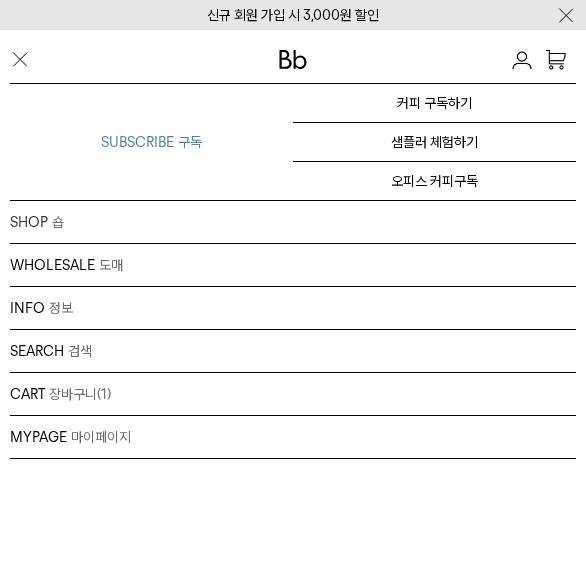 click at bounding box center (293, 59) 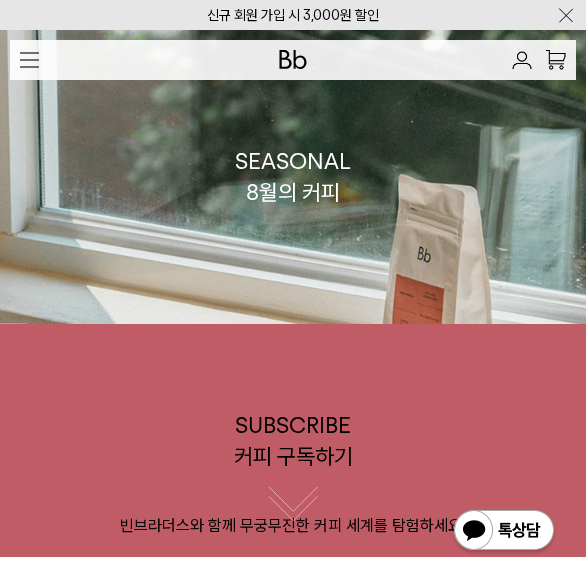 scroll, scrollTop: 0, scrollLeft: 0, axis: both 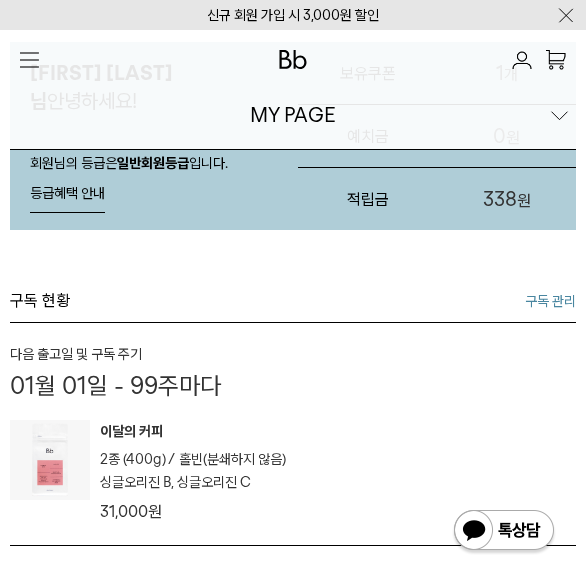 click on "구독 관리" at bounding box center (550, 301) 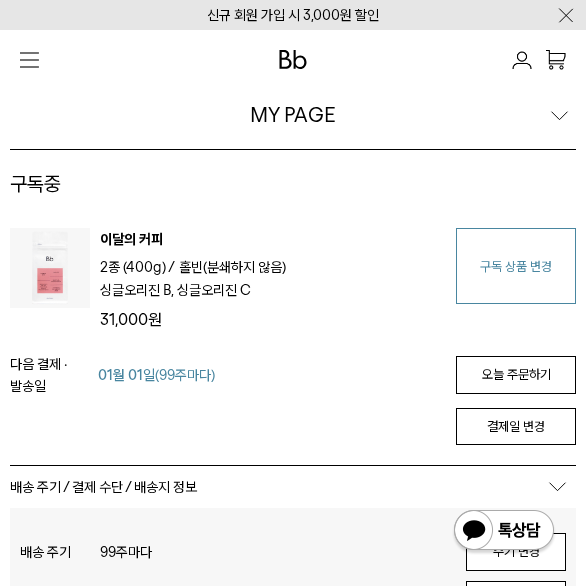 scroll, scrollTop: 0, scrollLeft: 0, axis: both 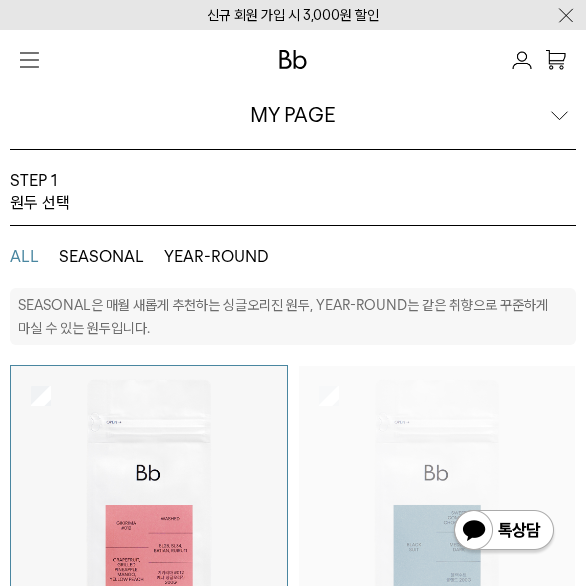 select on "**" 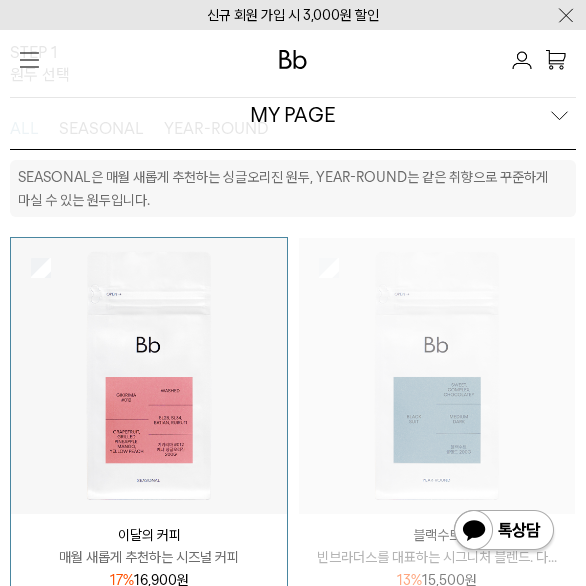 scroll, scrollTop: 0, scrollLeft: 0, axis: both 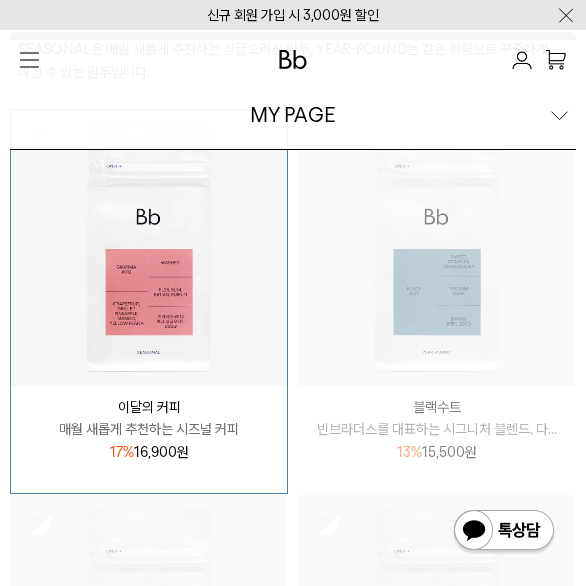 click on "벨벳화이트" at bounding box center (149, 815) 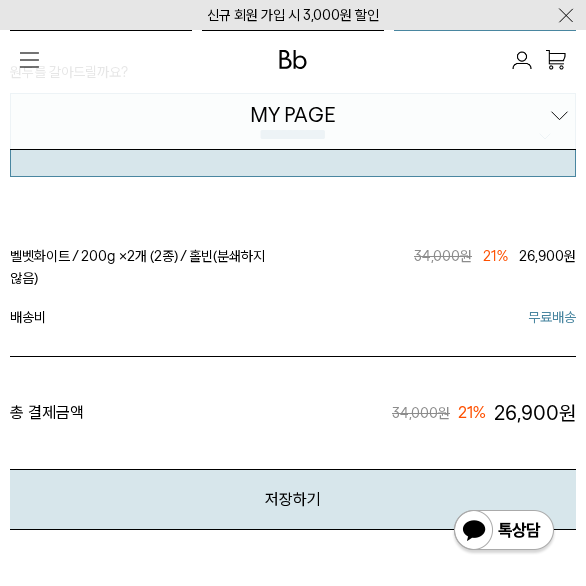 scroll, scrollTop: 1536, scrollLeft: 0, axis: vertical 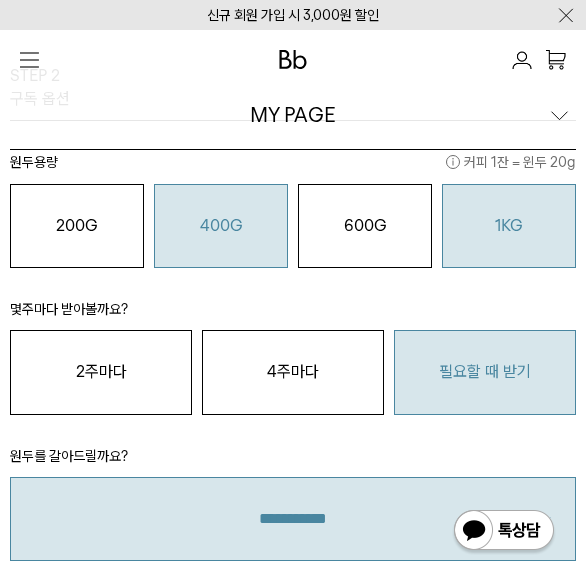 click on "1KG
49,900 원" at bounding box center [509, 226] 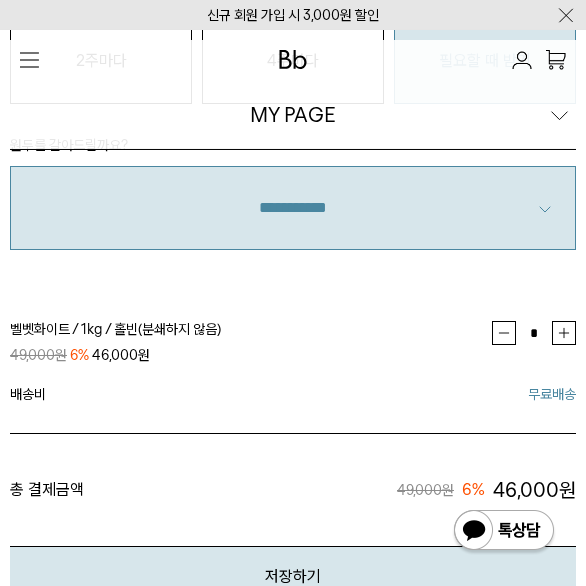 scroll, scrollTop: 1920, scrollLeft: 0, axis: vertical 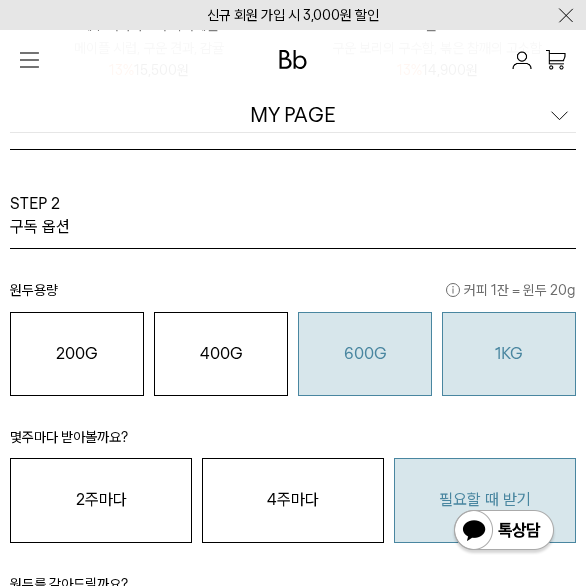 click on "원두용량
커피 1잔 = 윈두 20g
200G
16,900 원
400G
31,000 원
600G
43,000 원
1KG
49,900 원" at bounding box center [293, 322] 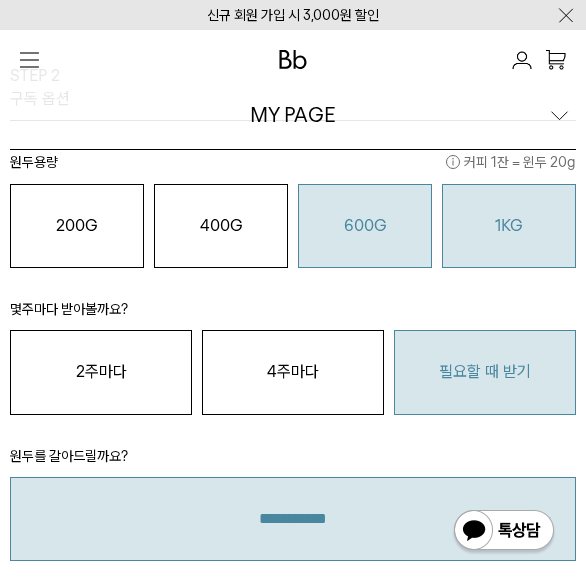 click on "600G
43,000 원" at bounding box center [365, 226] 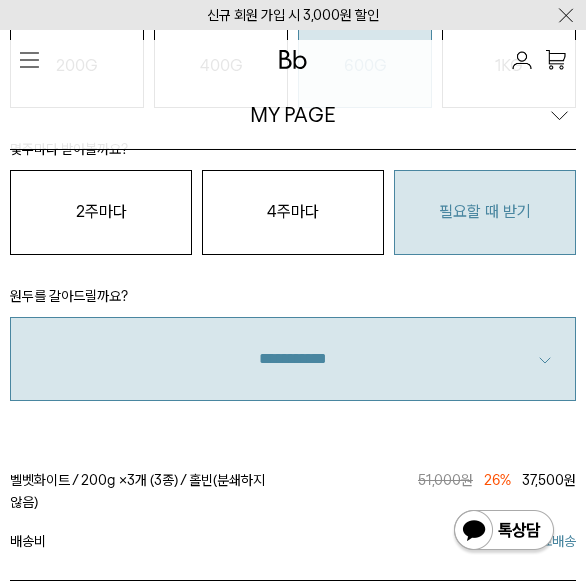 scroll, scrollTop: 1536, scrollLeft: 0, axis: vertical 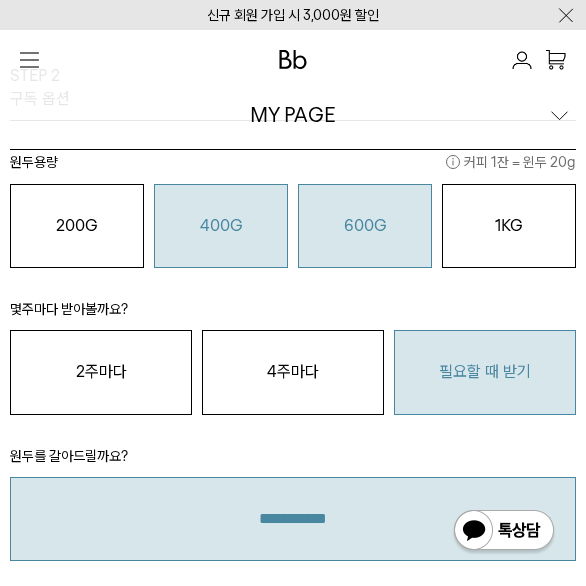 click on "400G
31,000 원" at bounding box center (221, 226) 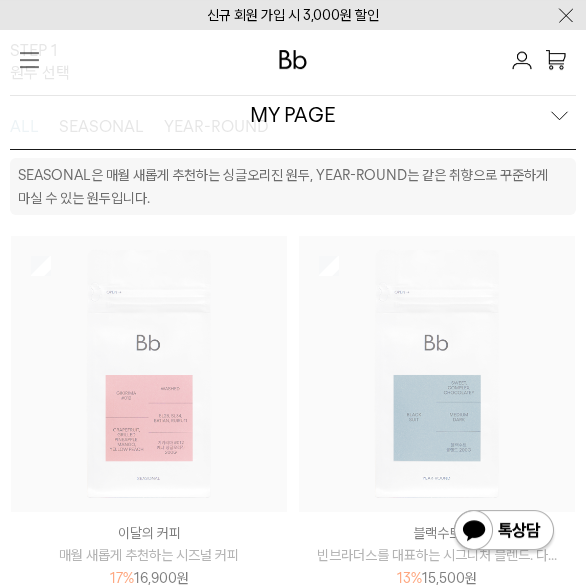 scroll, scrollTop: 128, scrollLeft: 0, axis: vertical 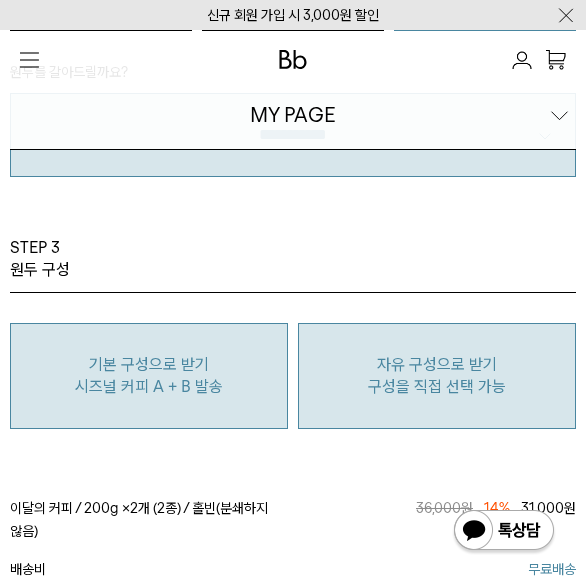 click on "자유 구성으로 받기" at bounding box center (437, 365) 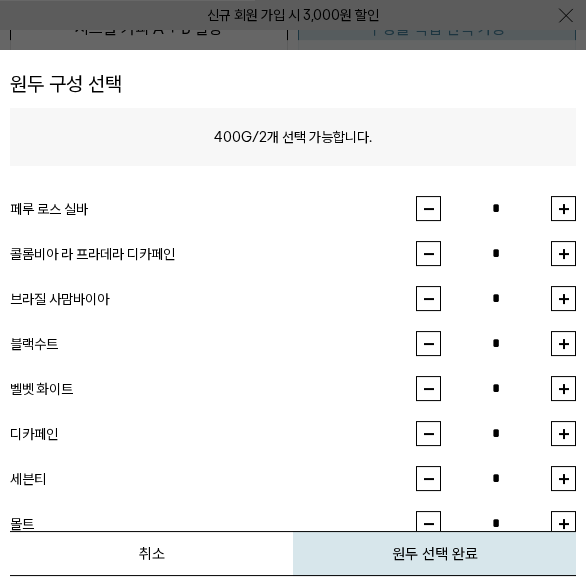 scroll, scrollTop: 2304, scrollLeft: 0, axis: vertical 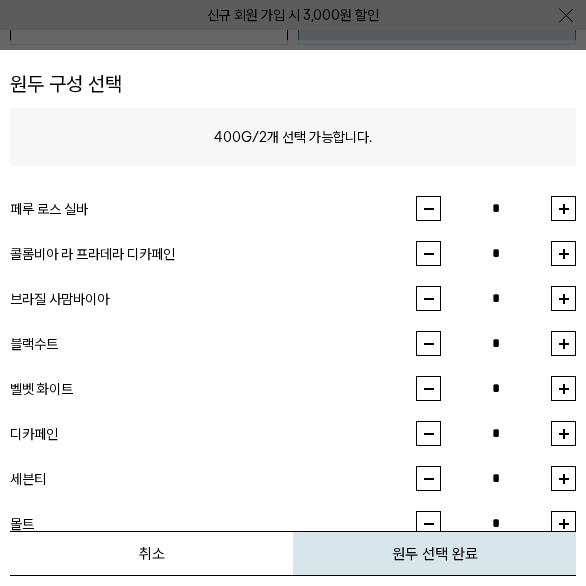 click at bounding box center [563, 208] 